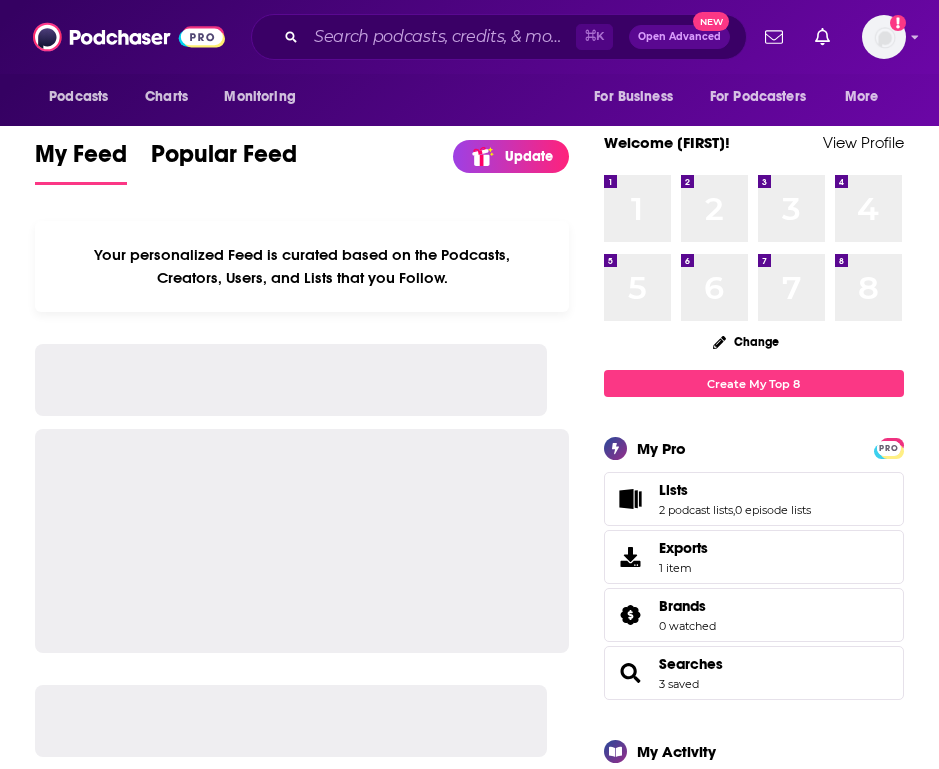 scroll, scrollTop: 0, scrollLeft: 0, axis: both 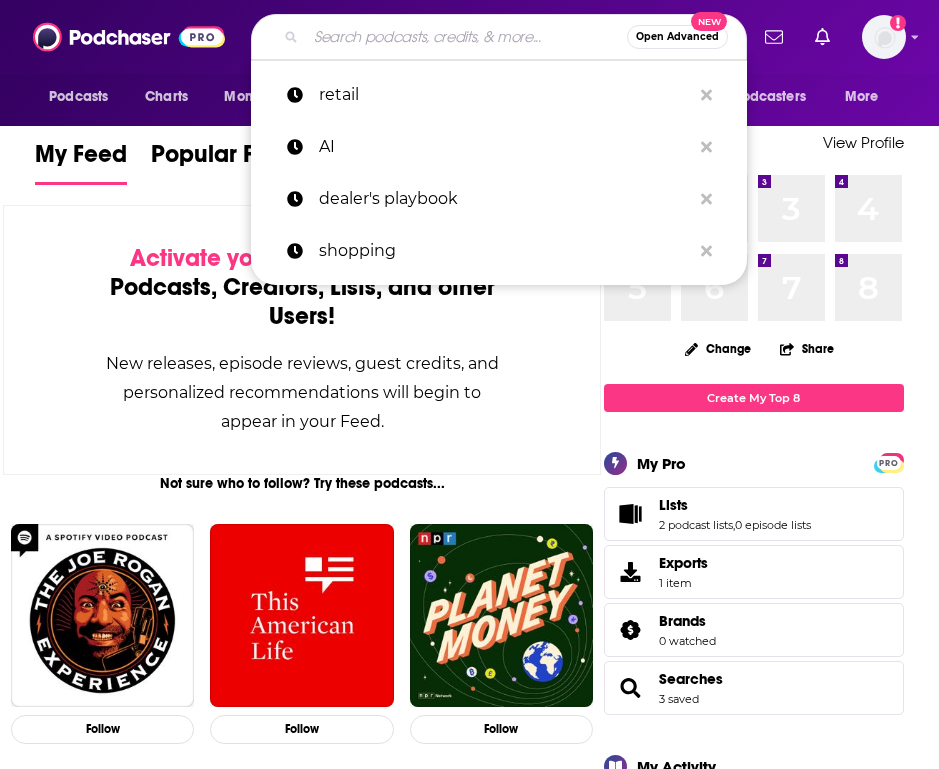 click at bounding box center [466, 37] 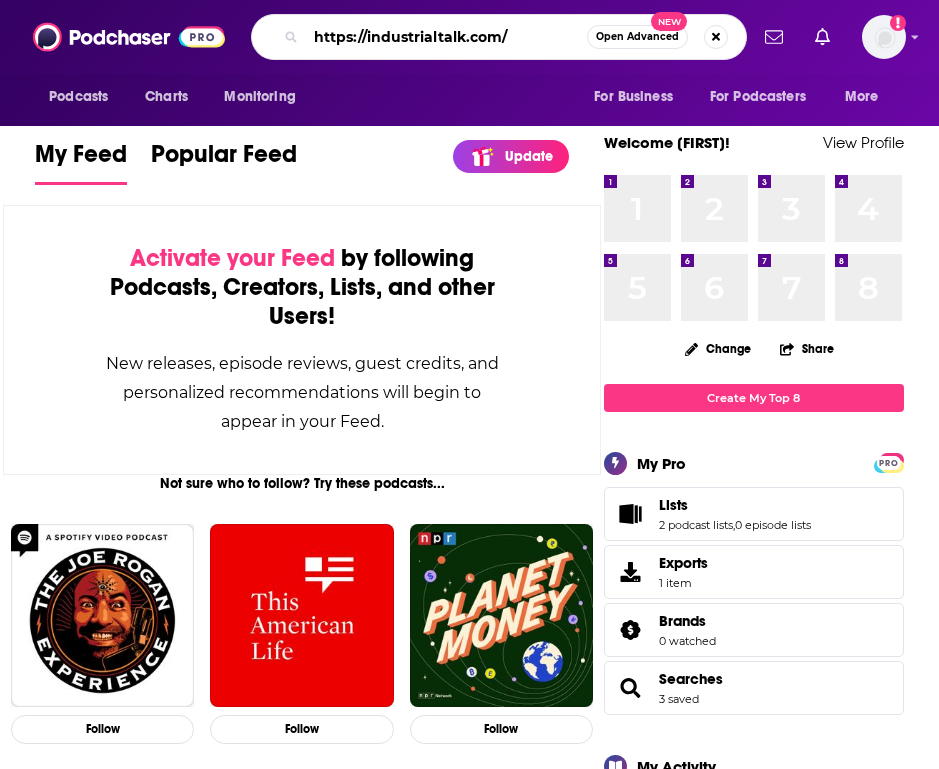 type on "https://industrialtalk.com/" 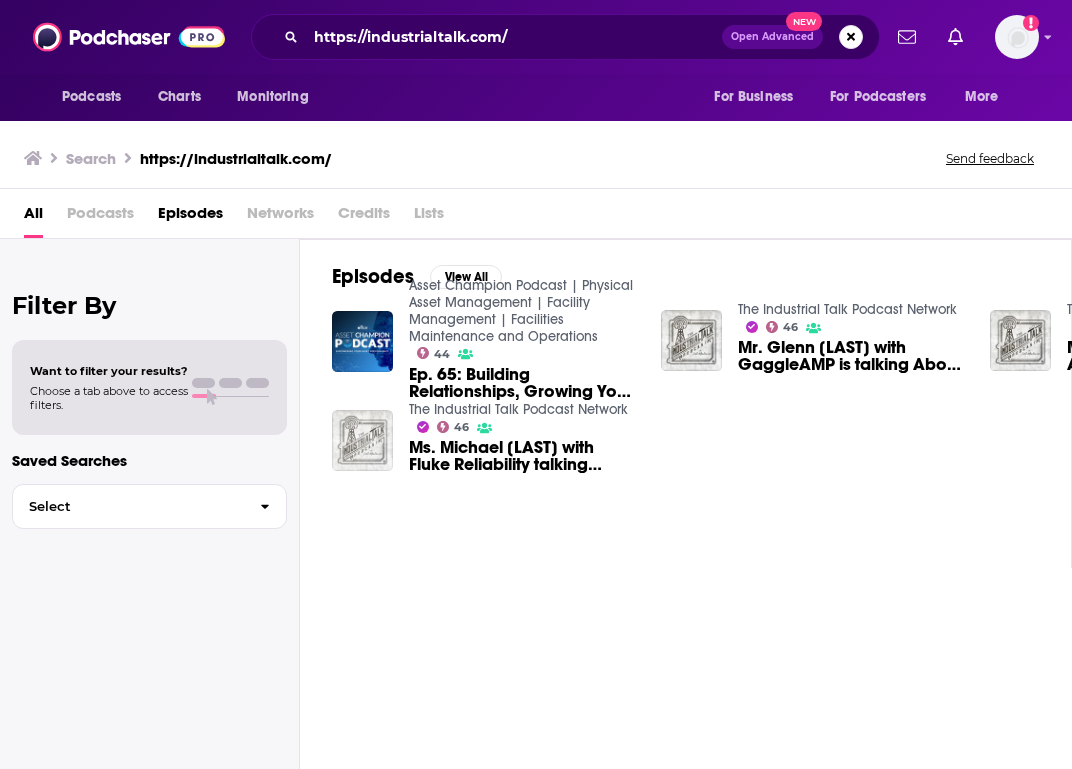 click at bounding box center [362, 440] 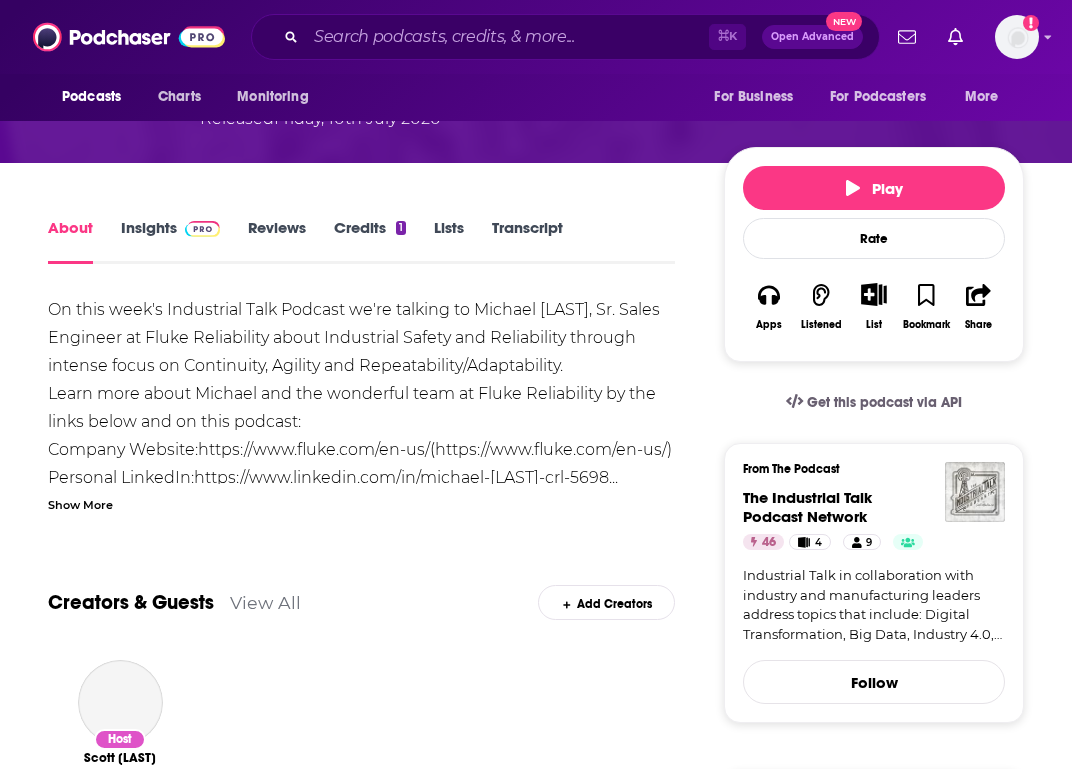 scroll, scrollTop: 316, scrollLeft: 0, axis: vertical 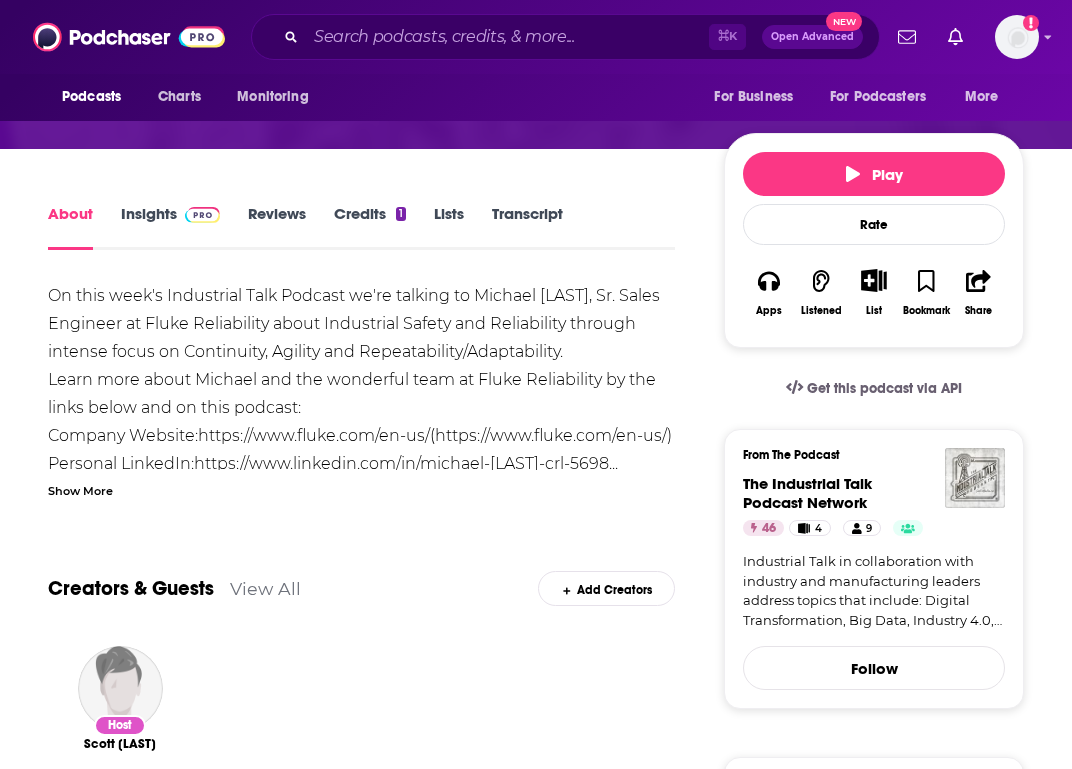 click on "Insights" at bounding box center (170, 227) 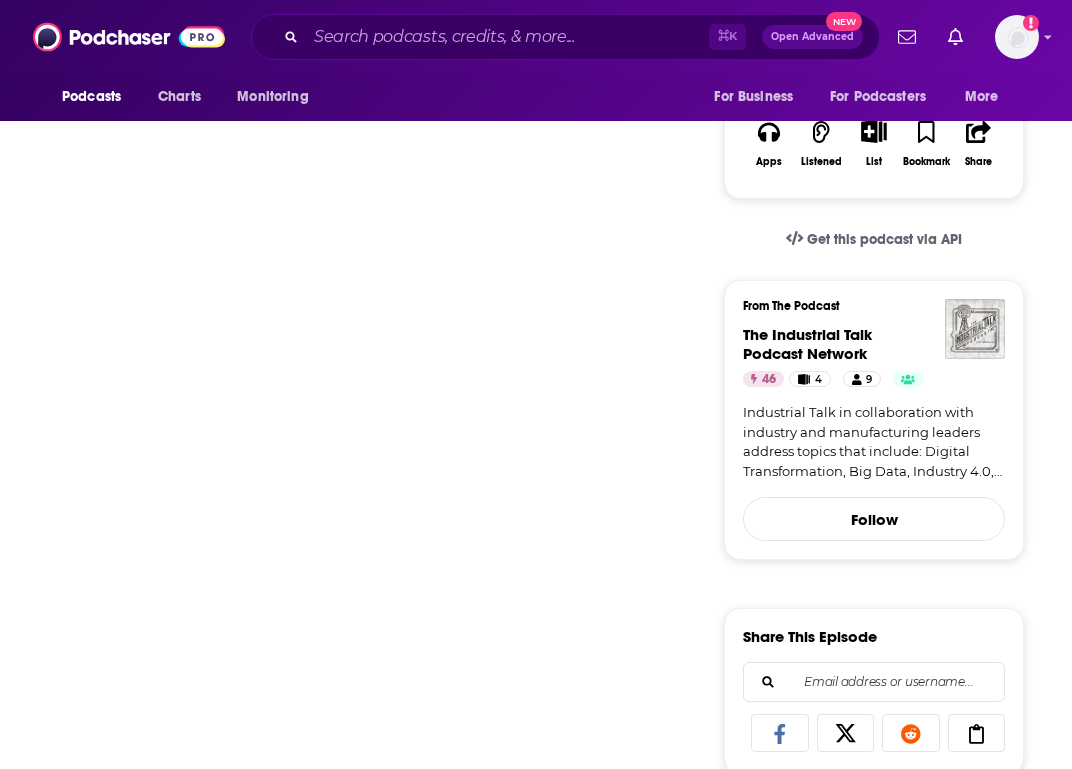 scroll, scrollTop: 468, scrollLeft: 0, axis: vertical 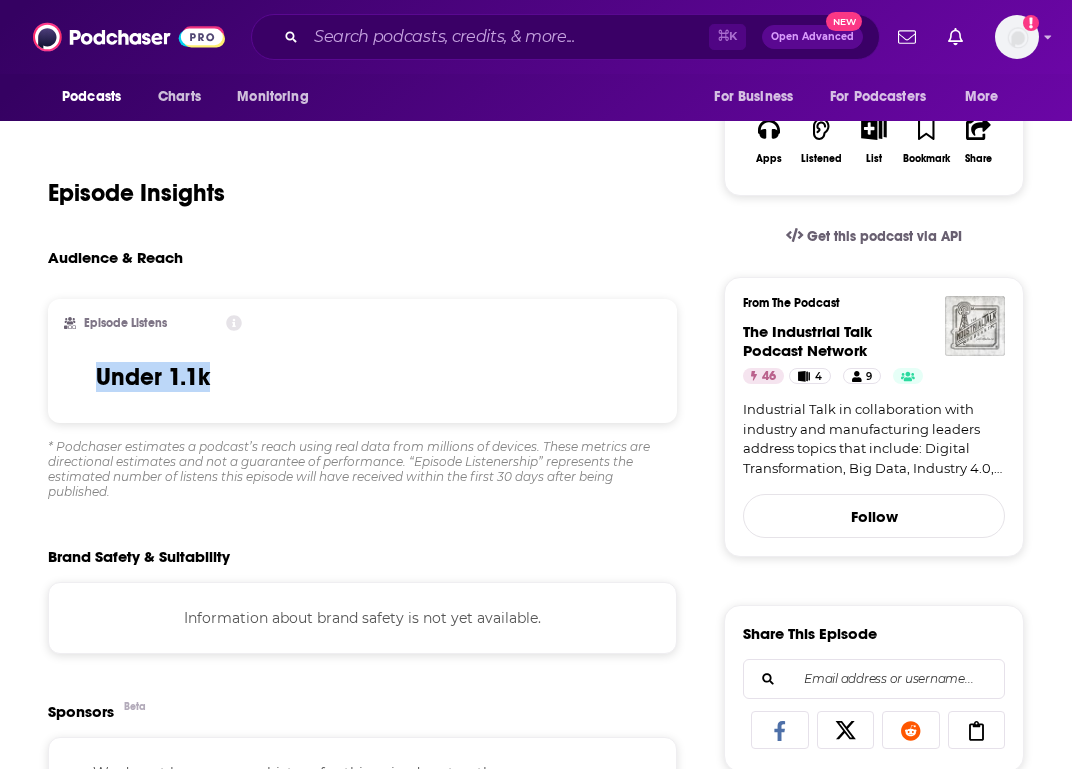 drag, startPoint x: 96, startPoint y: 417, endPoint x: 210, endPoint y: 416, distance: 114.00439 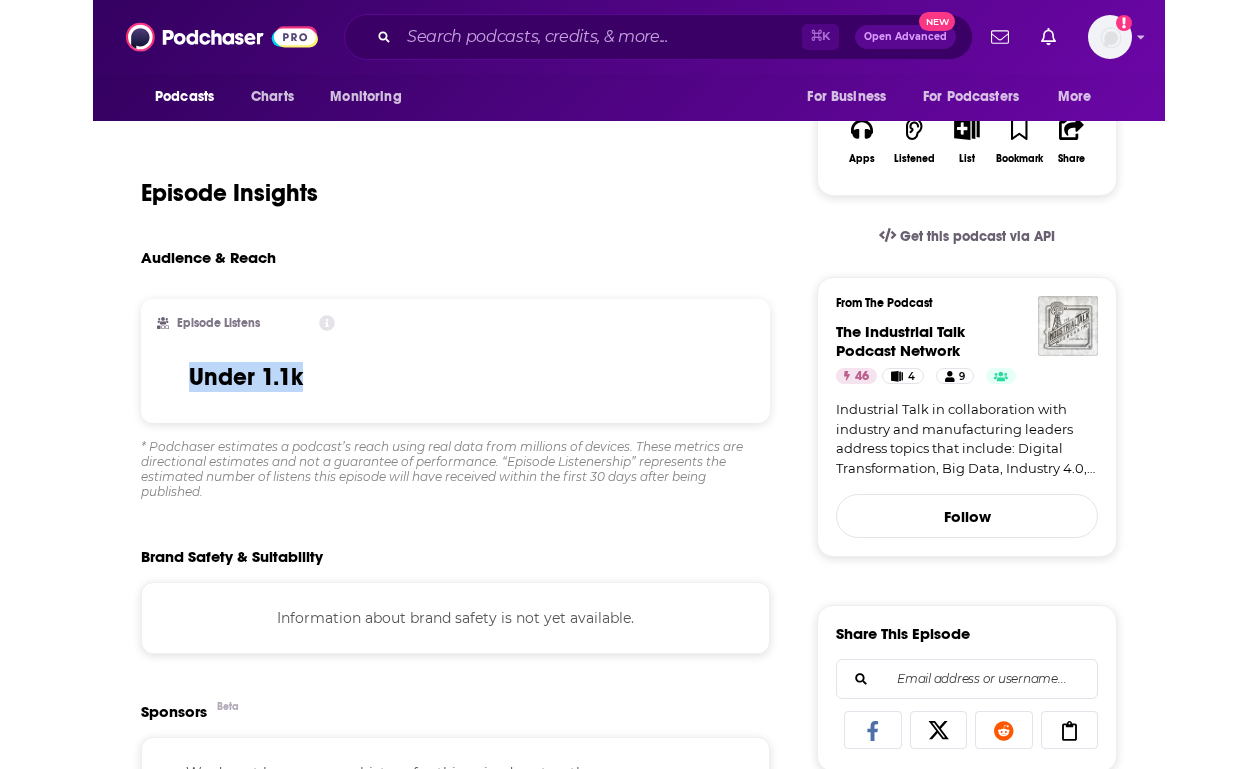 scroll, scrollTop: 451, scrollLeft: 0, axis: vertical 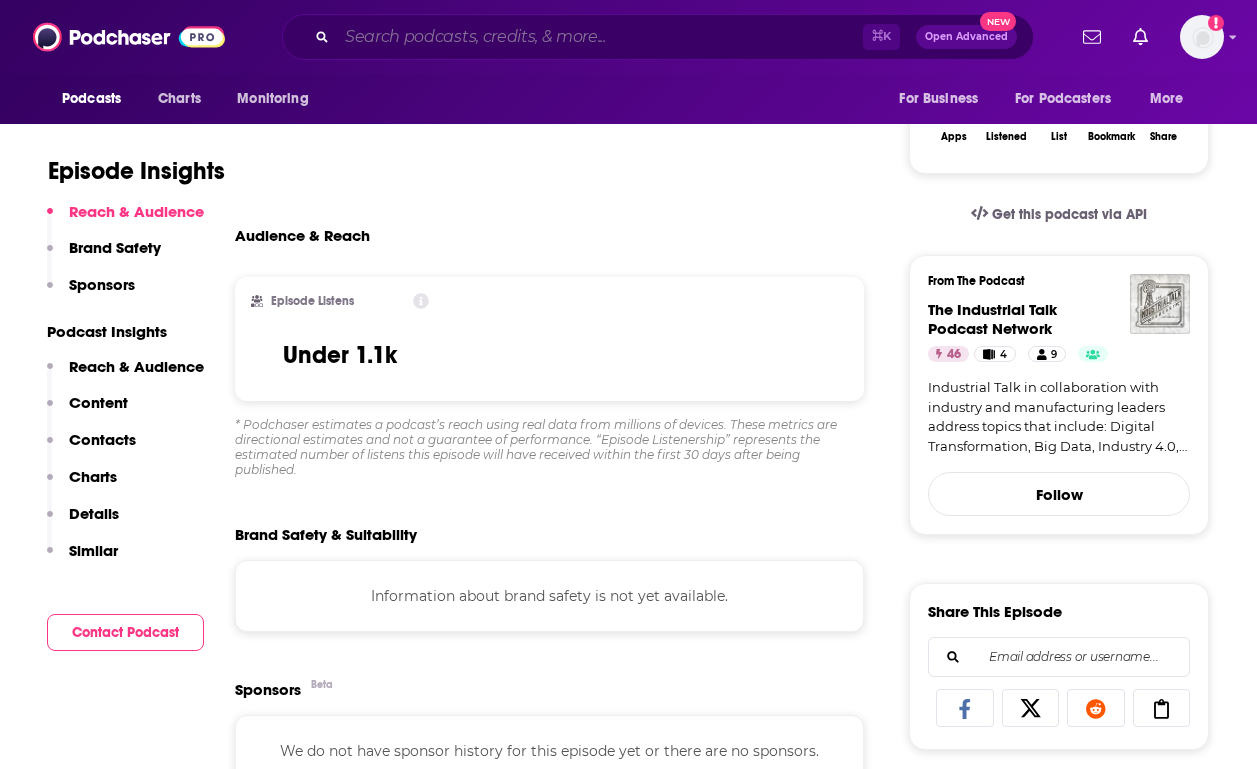 click at bounding box center [600, 37] 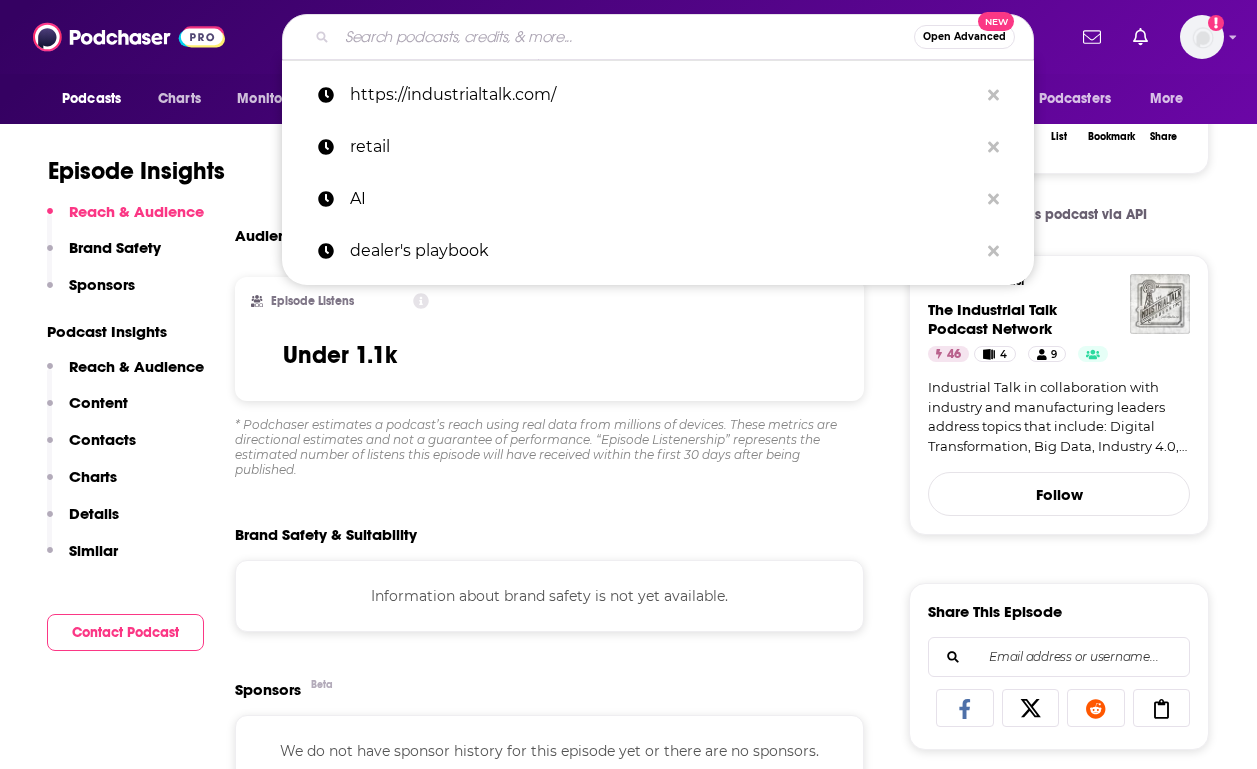 paste on "https://makingchips.com/" 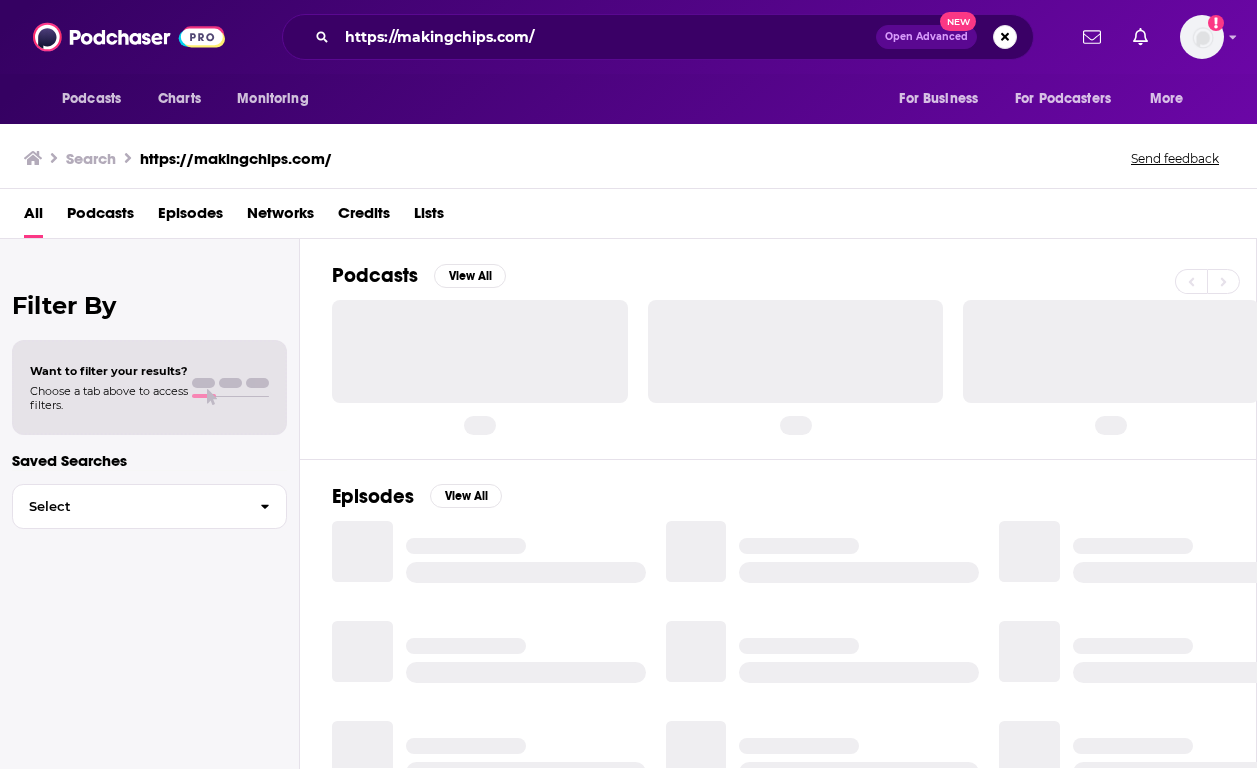 scroll, scrollTop: 0, scrollLeft: 0, axis: both 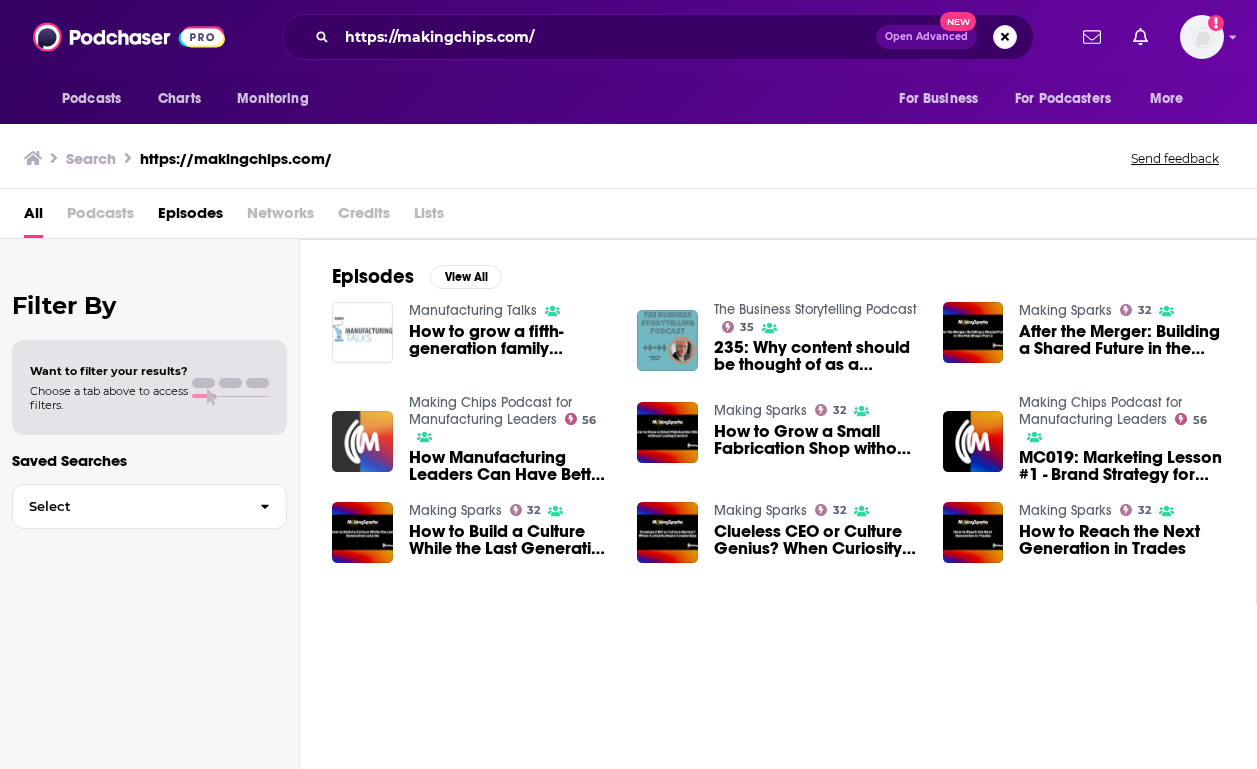 click at bounding box center (362, 441) 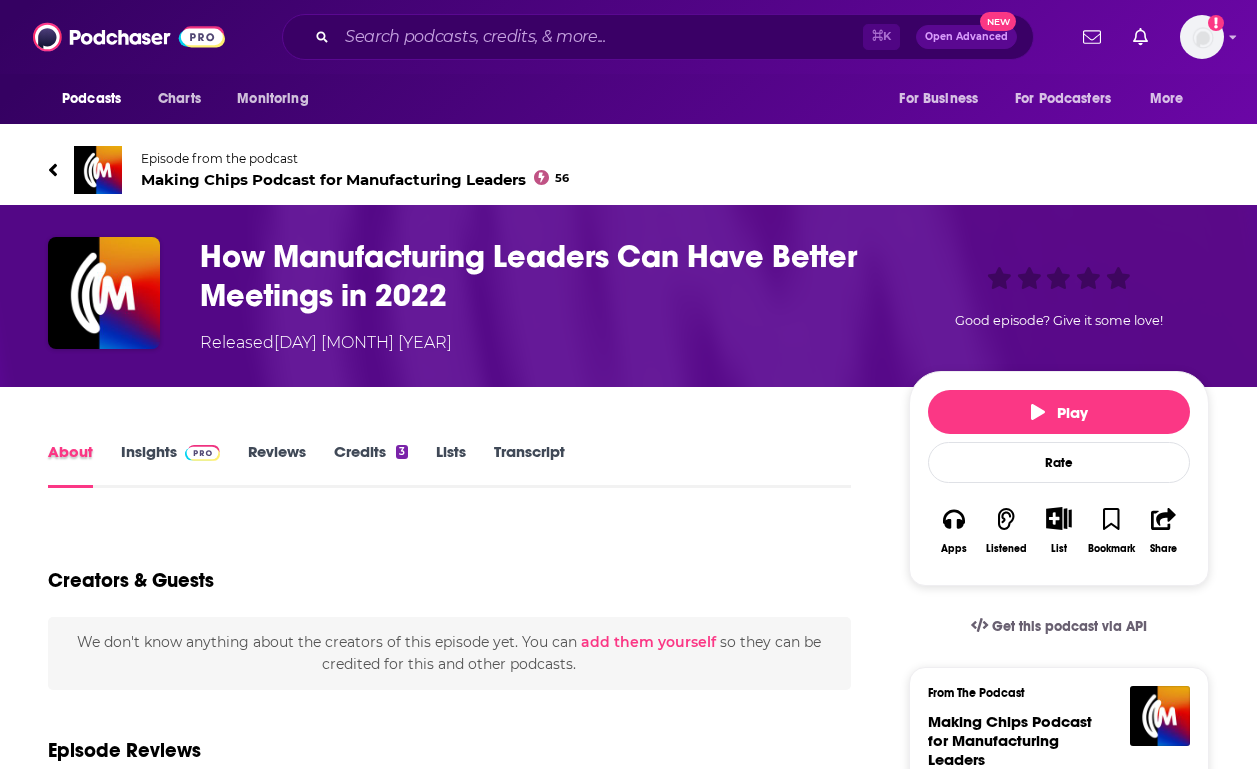 click on "About" at bounding box center [84, 465] 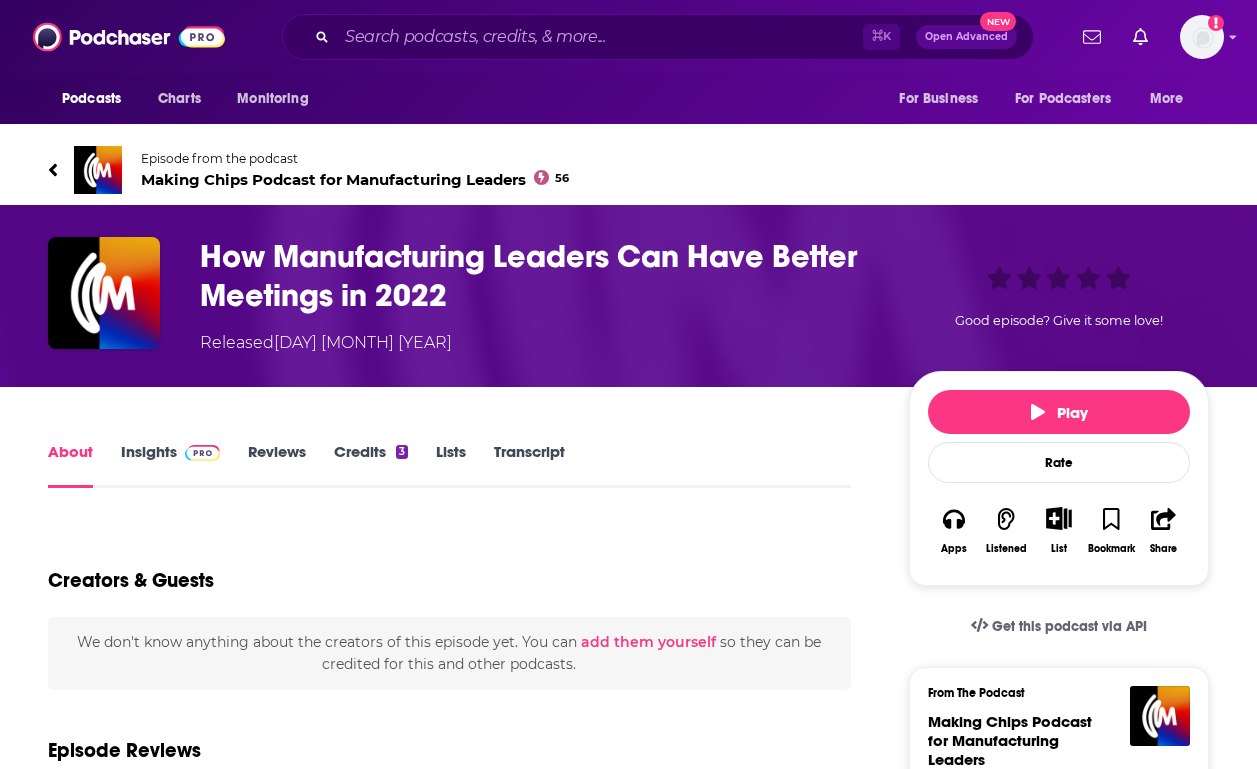 click on "Insights" at bounding box center [170, 465] 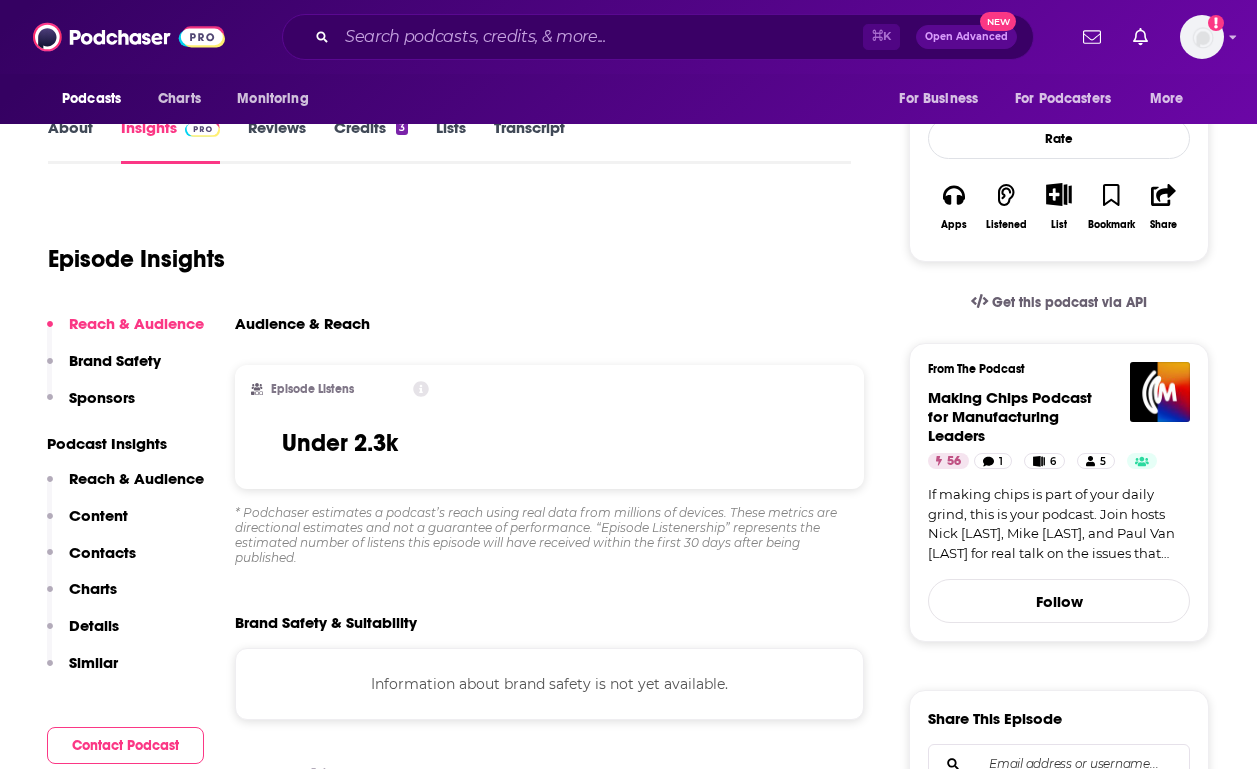 scroll, scrollTop: 365, scrollLeft: 0, axis: vertical 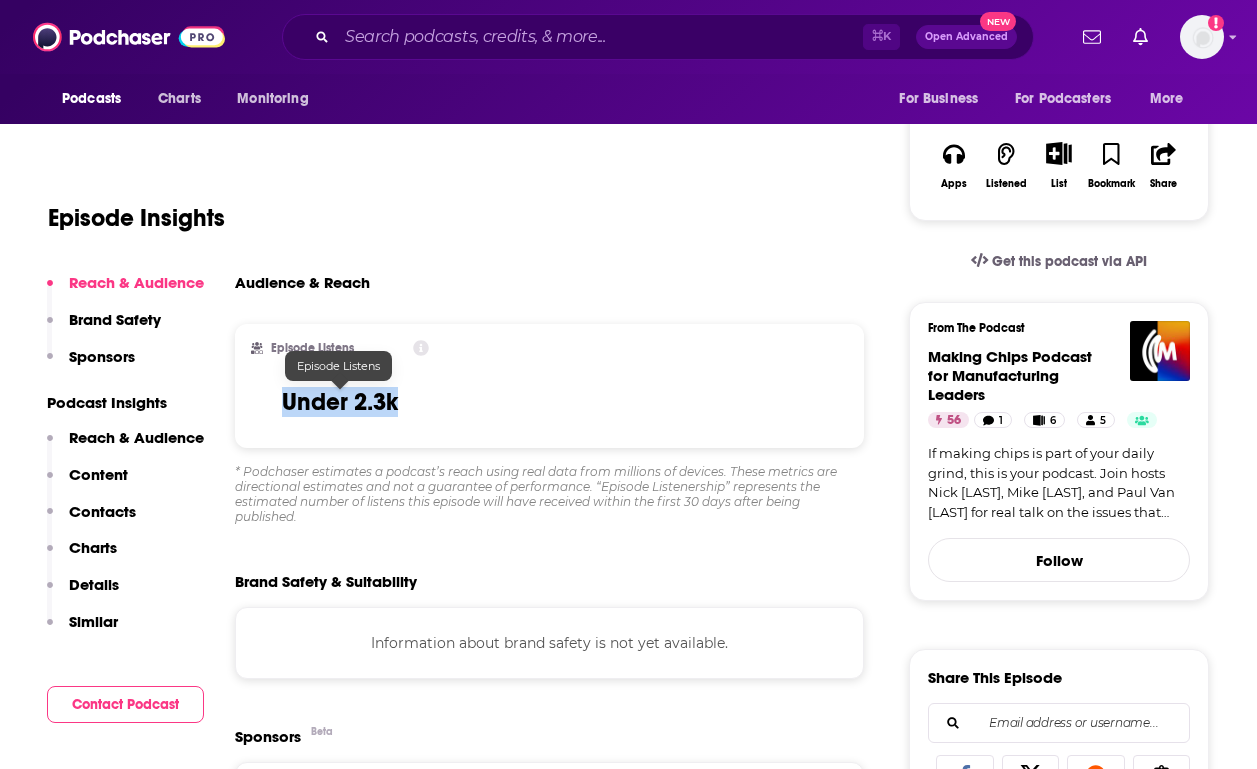 drag, startPoint x: 283, startPoint y: 403, endPoint x: 423, endPoint y: 403, distance: 140 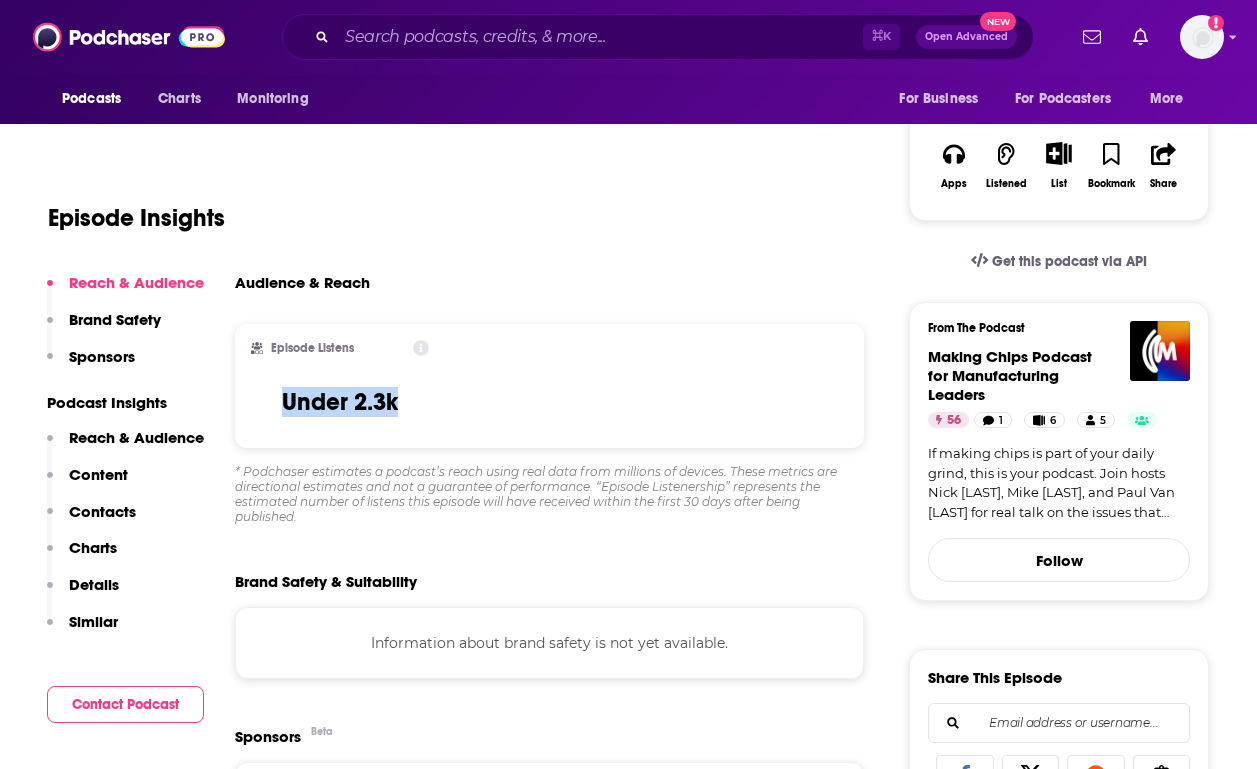 copy on "Under 2.3k" 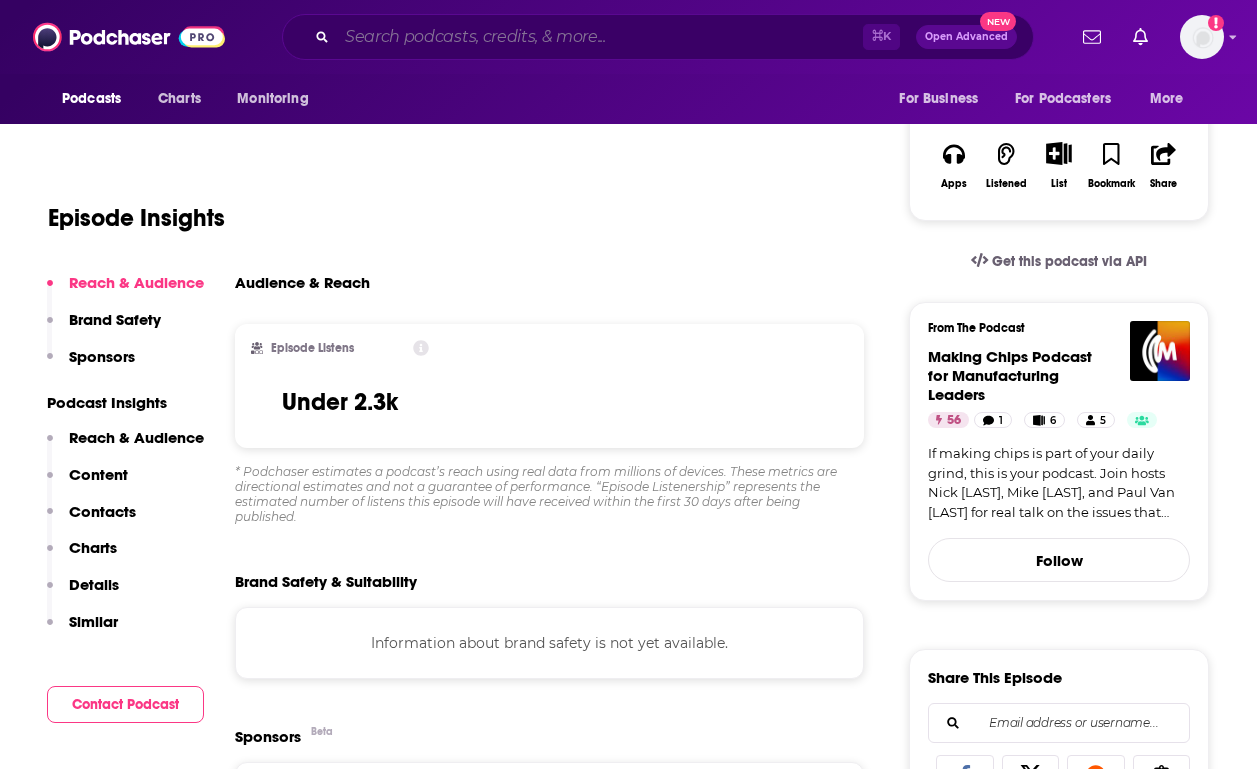 click at bounding box center (600, 37) 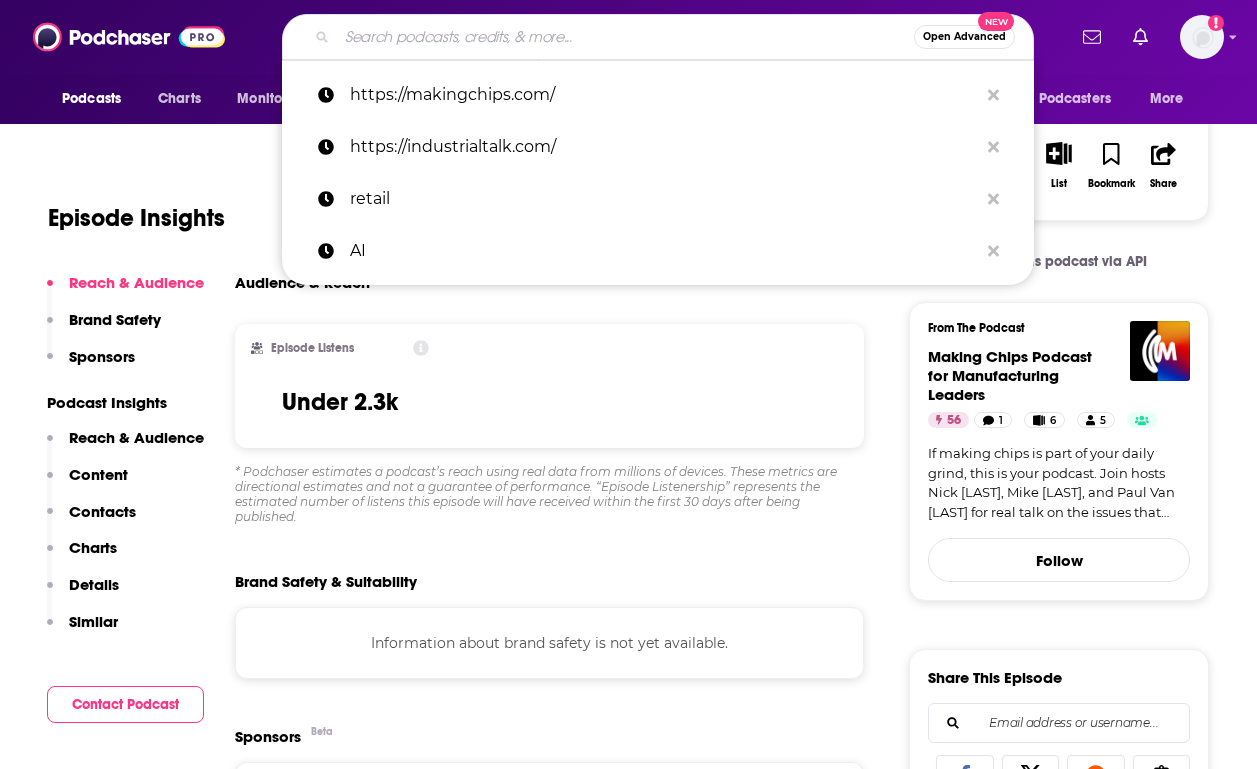 paste on "https://www.manufacturing.net/podcast" 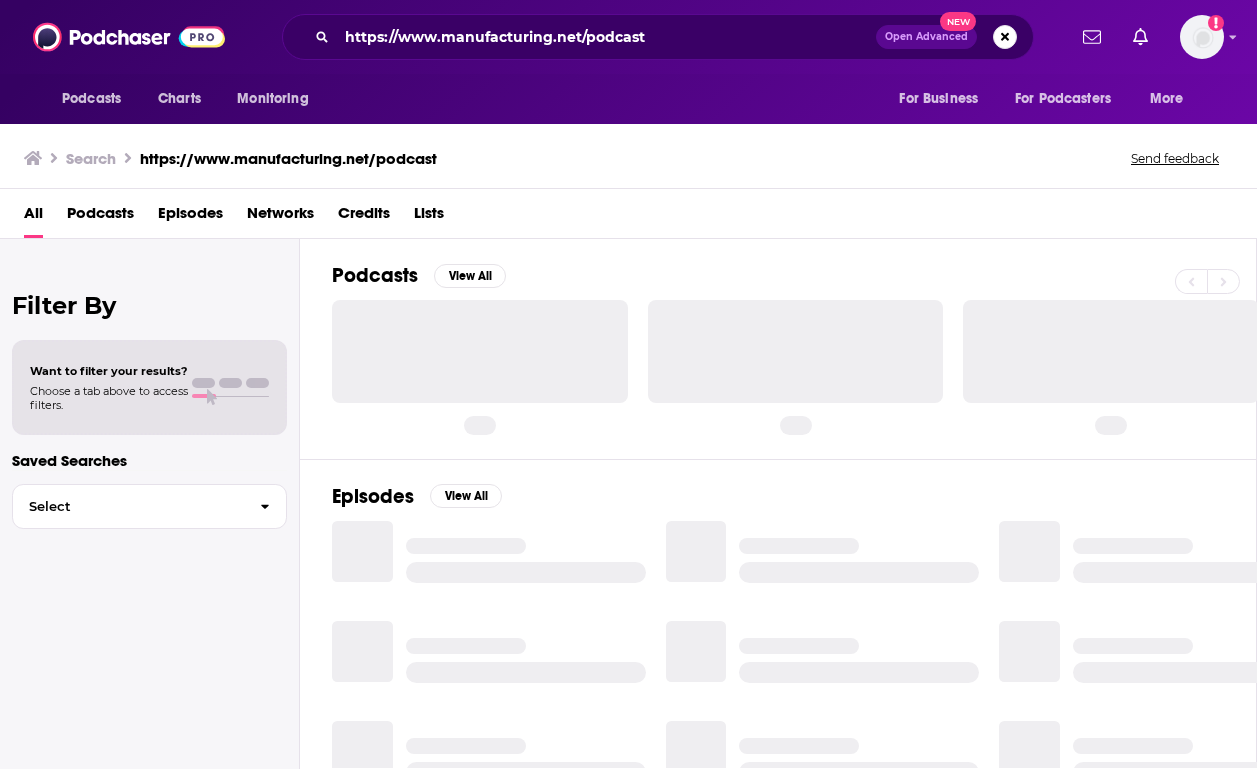 scroll, scrollTop: 0, scrollLeft: 0, axis: both 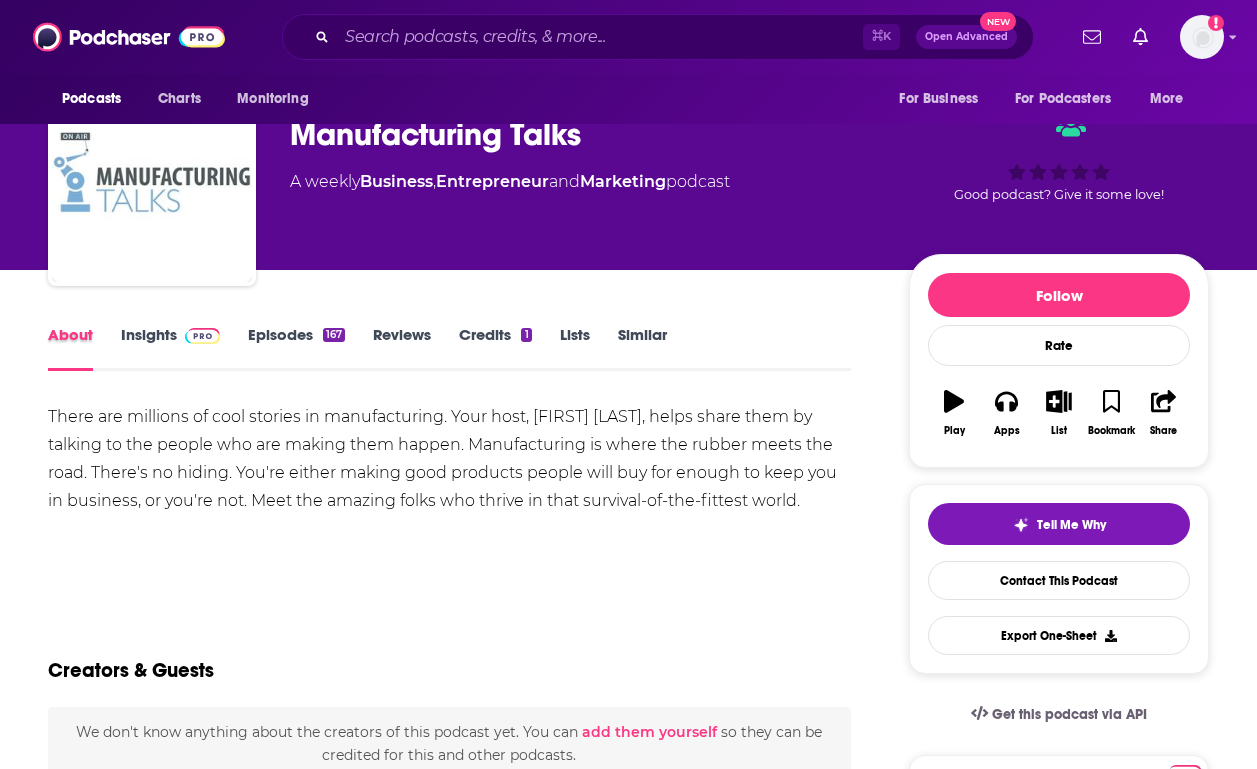 click on "About" at bounding box center [84, 348] 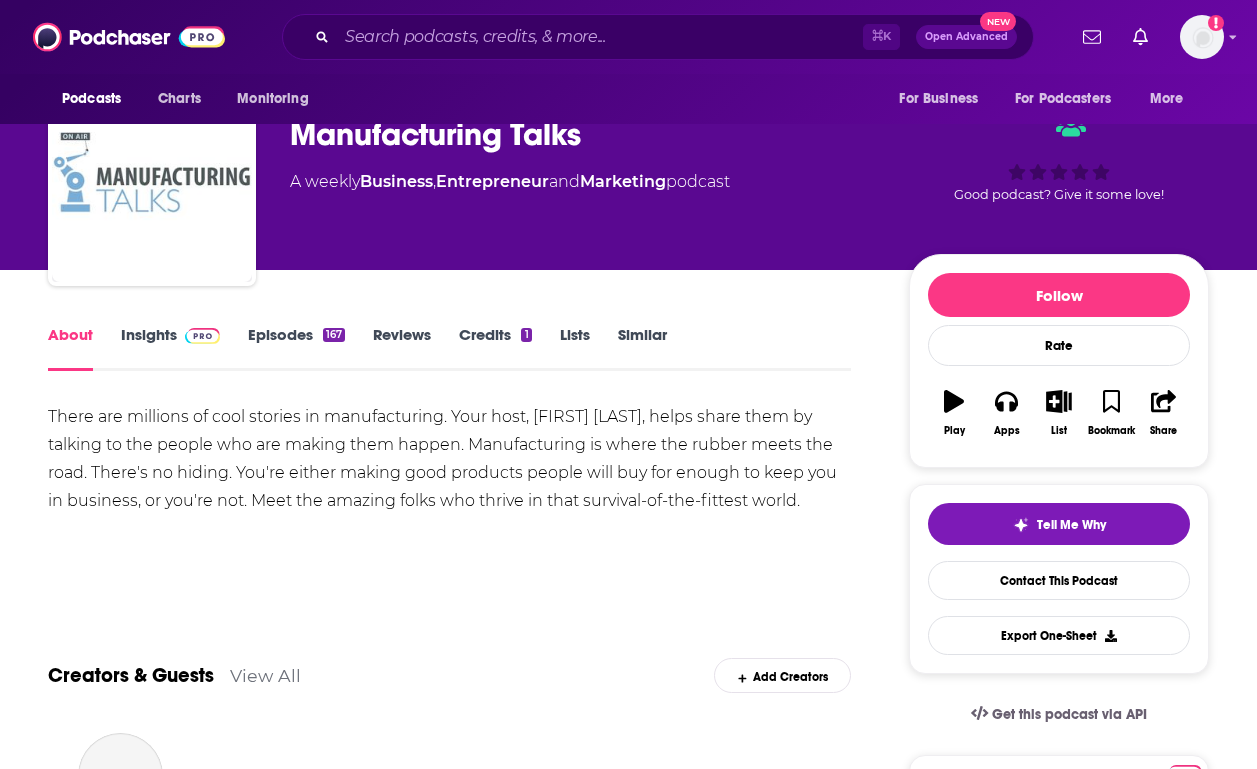 click on "Insights" at bounding box center (170, 348) 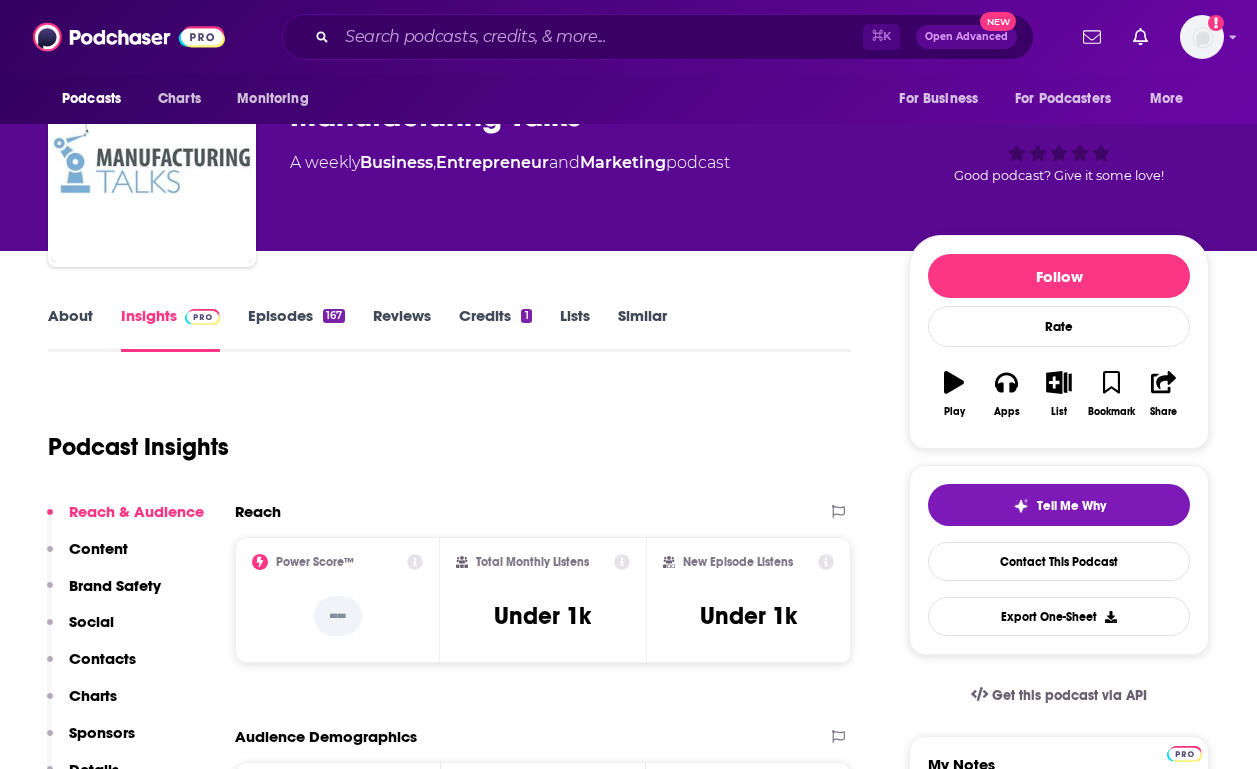 scroll, scrollTop: 103, scrollLeft: 0, axis: vertical 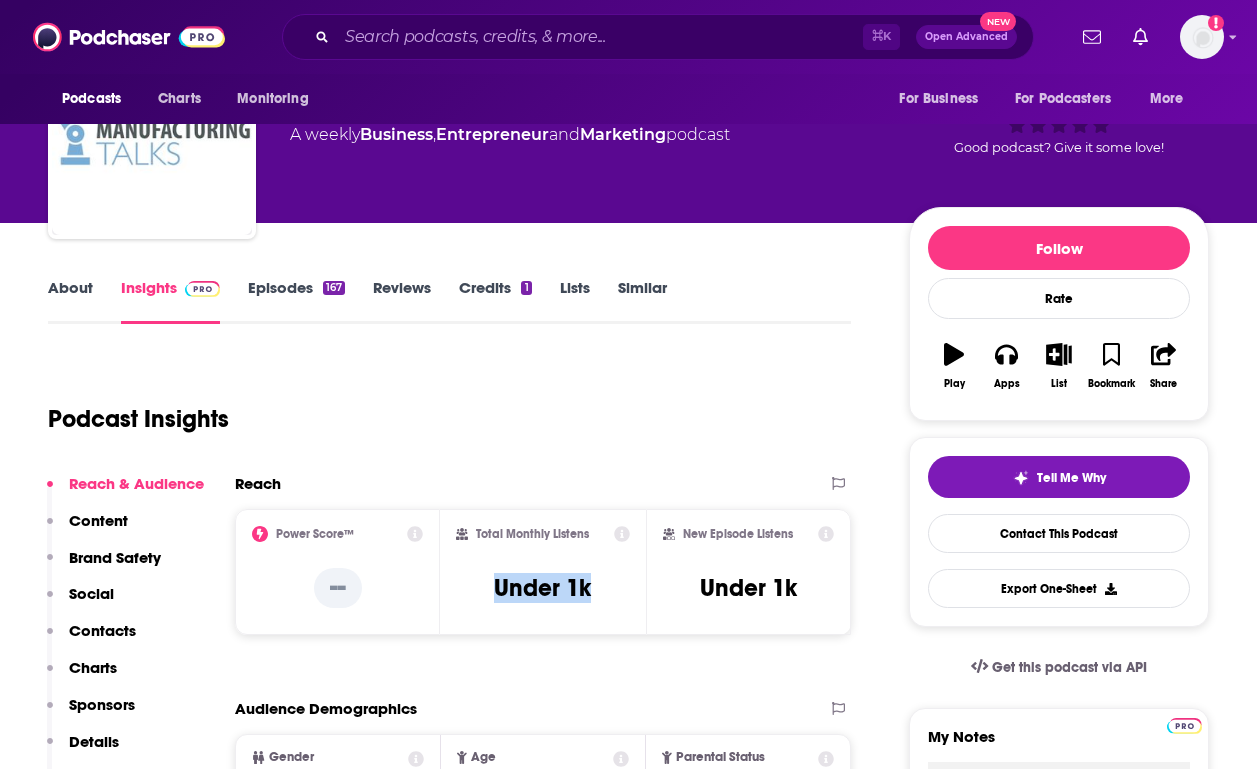 drag, startPoint x: 487, startPoint y: 586, endPoint x: 619, endPoint y: 586, distance: 132 